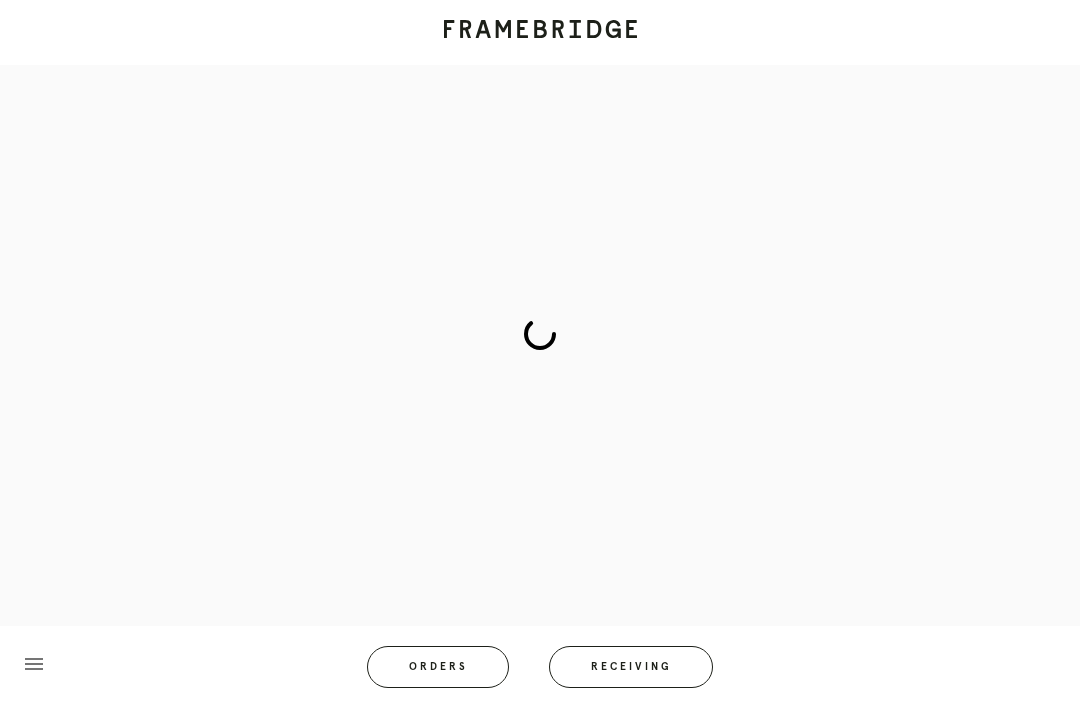 scroll, scrollTop: 0, scrollLeft: 0, axis: both 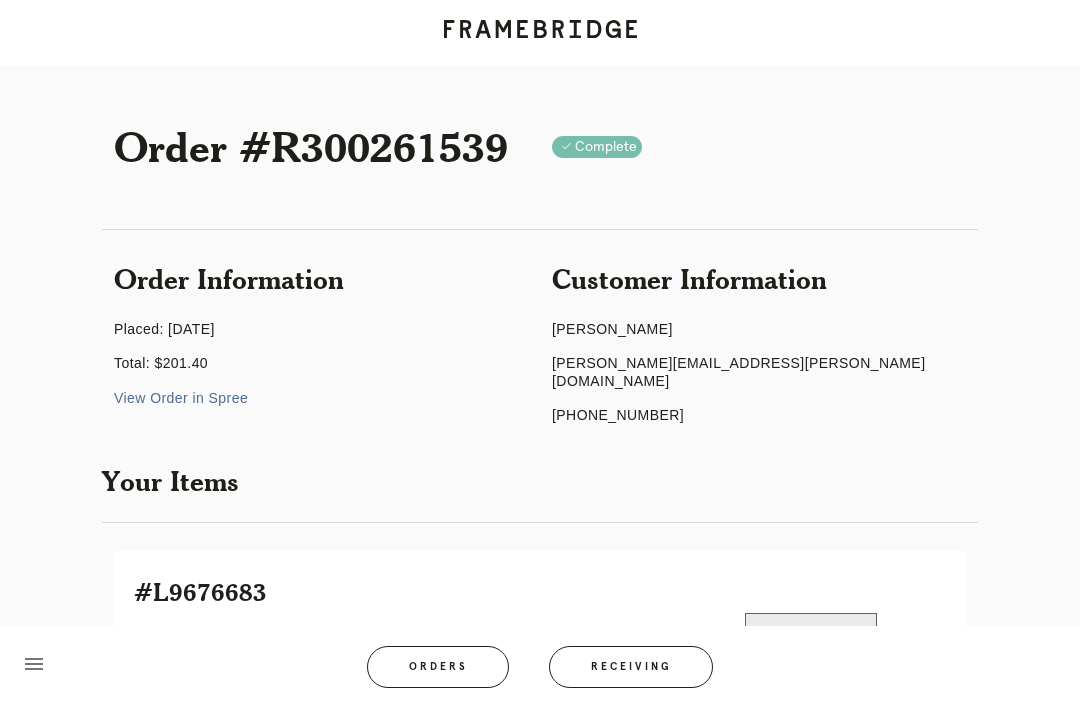 click on "Receiving" at bounding box center (631, 667) 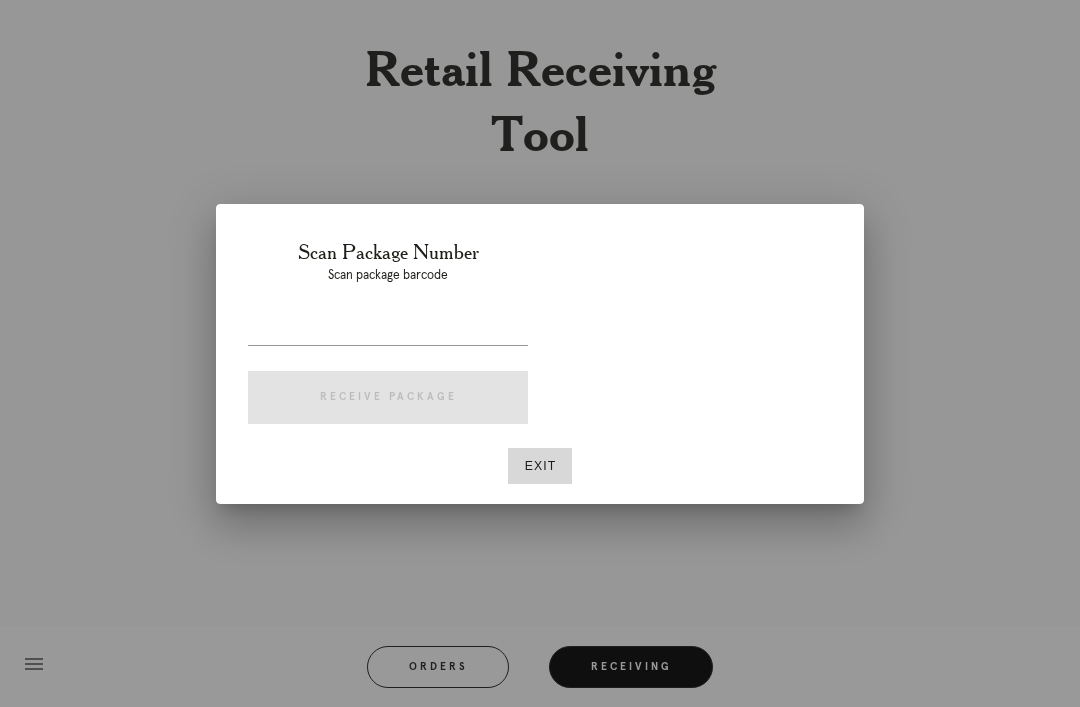 click on "Exit" at bounding box center [540, 466] 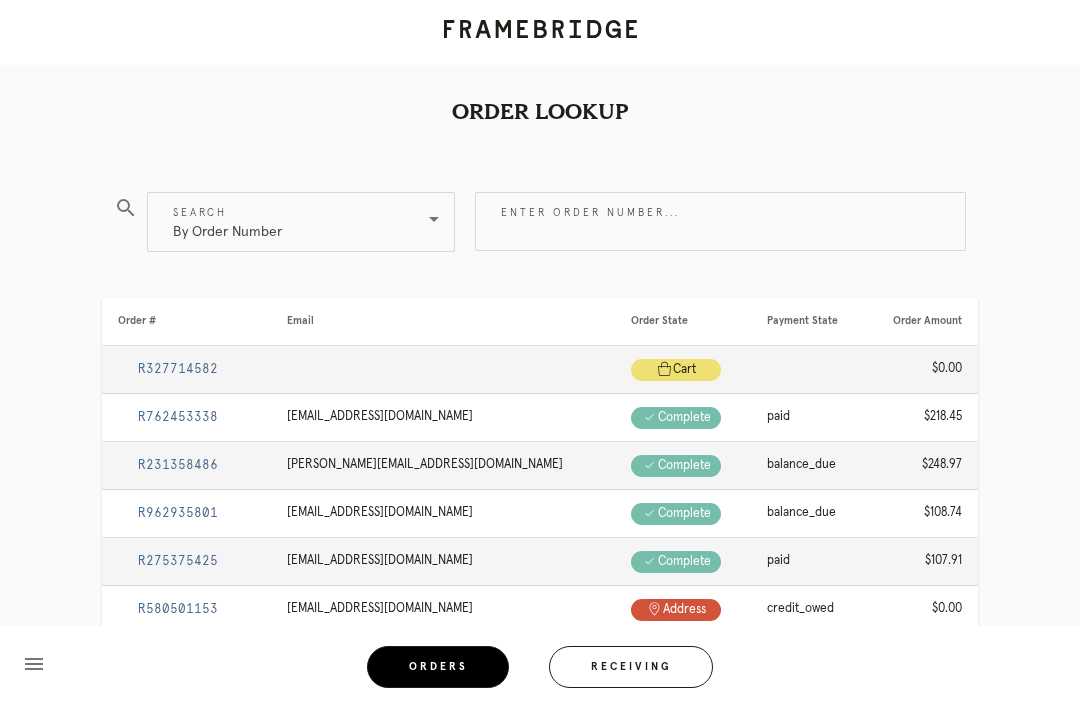 click on "Enter order number..." at bounding box center (720, 221) 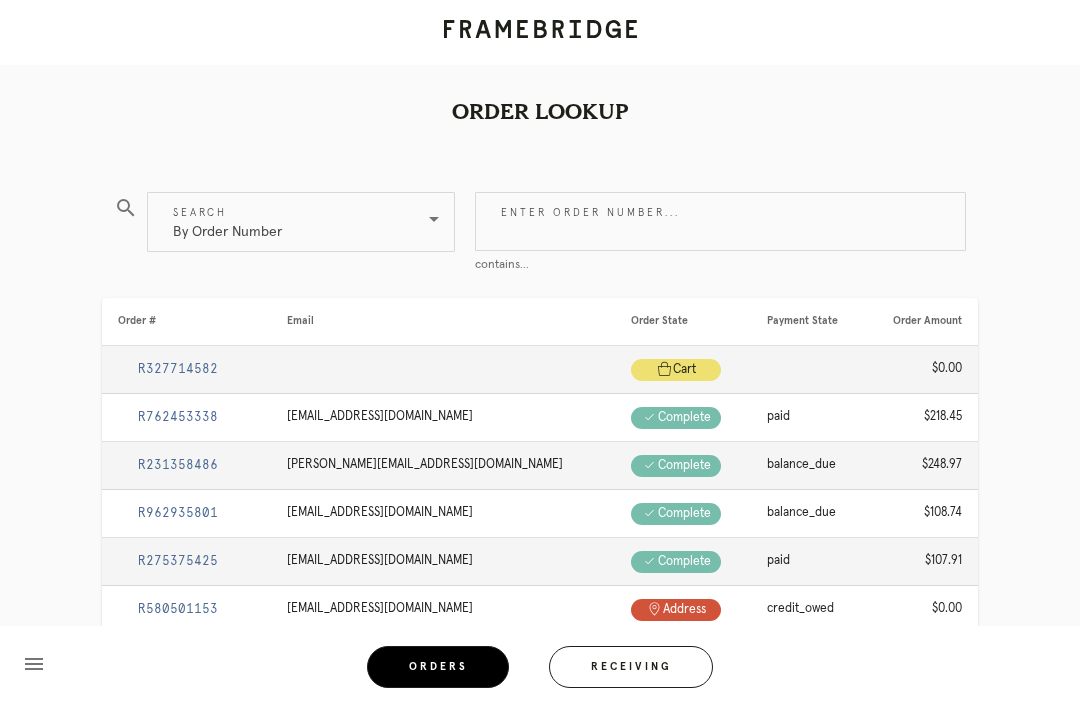 click on "By Order Number" at bounding box center (287, 222) 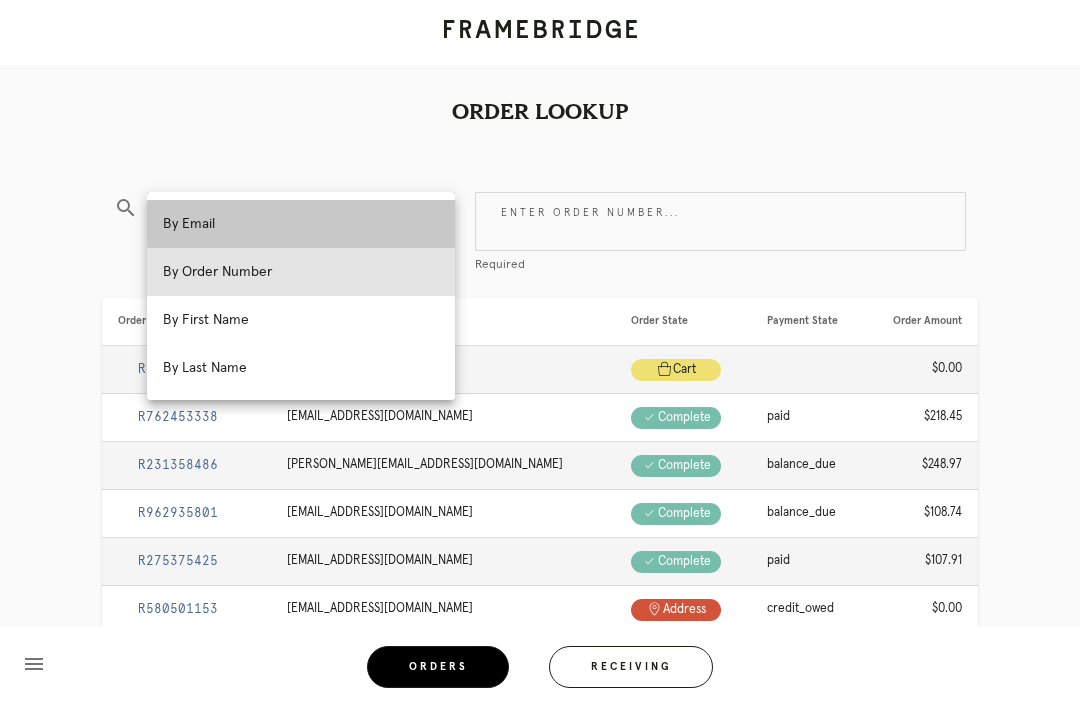 click on "By Email" at bounding box center [301, 224] 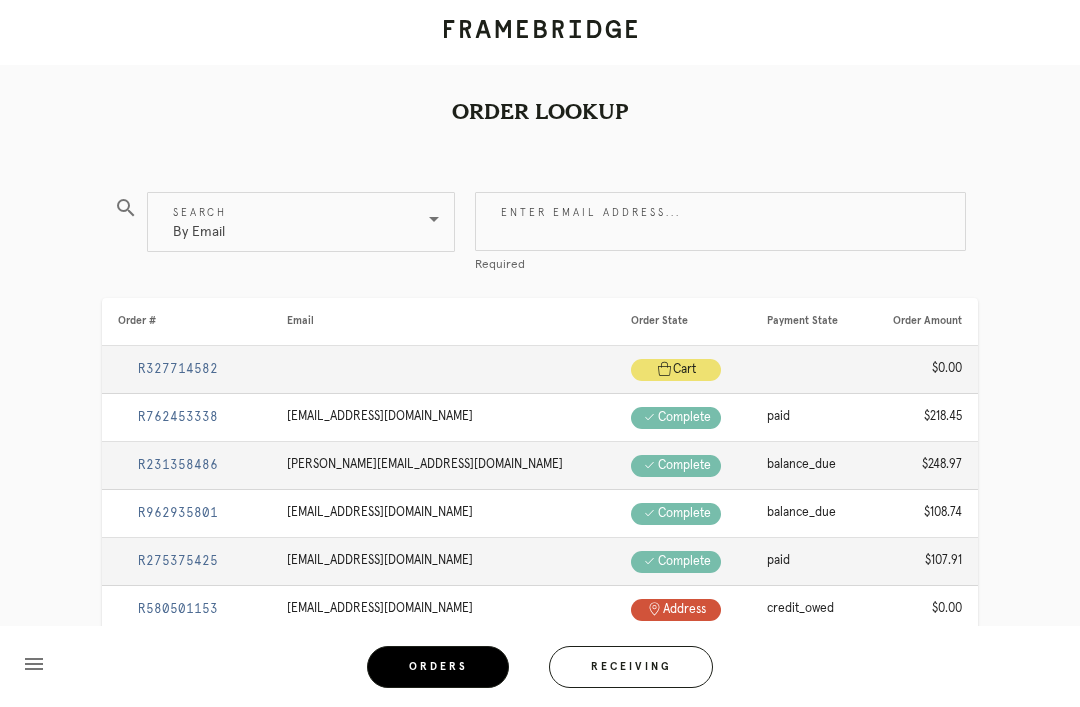 click on "Enter email address..." at bounding box center [720, 221] 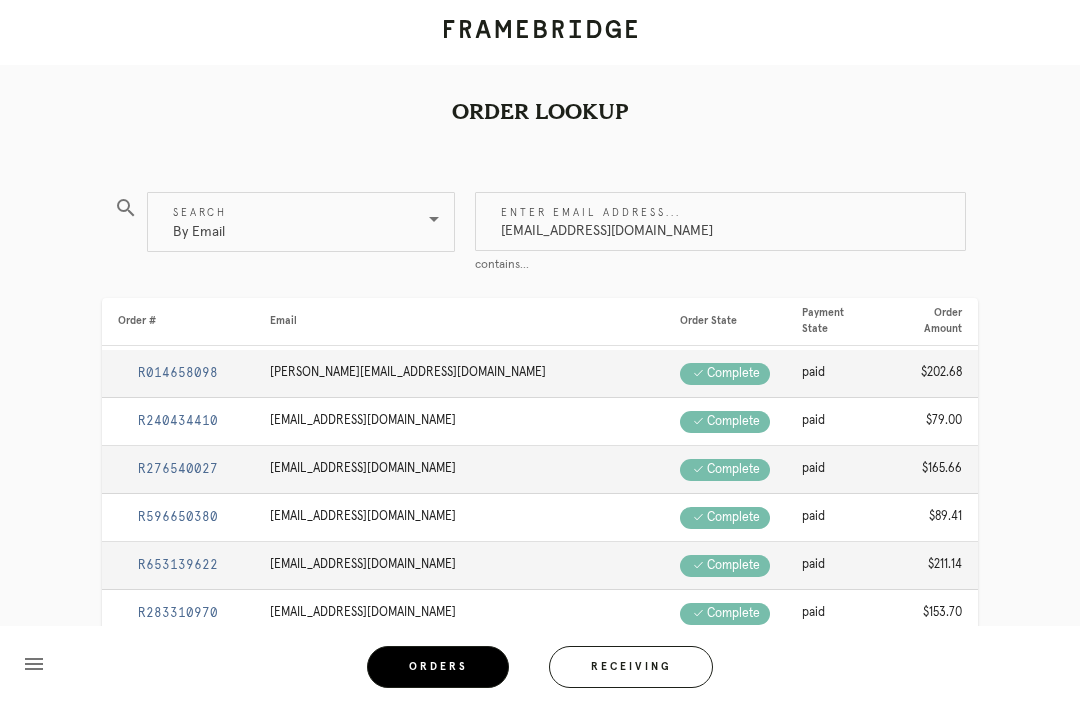 type on "[EMAIL_ADDRESS][DOMAIN_NAME]" 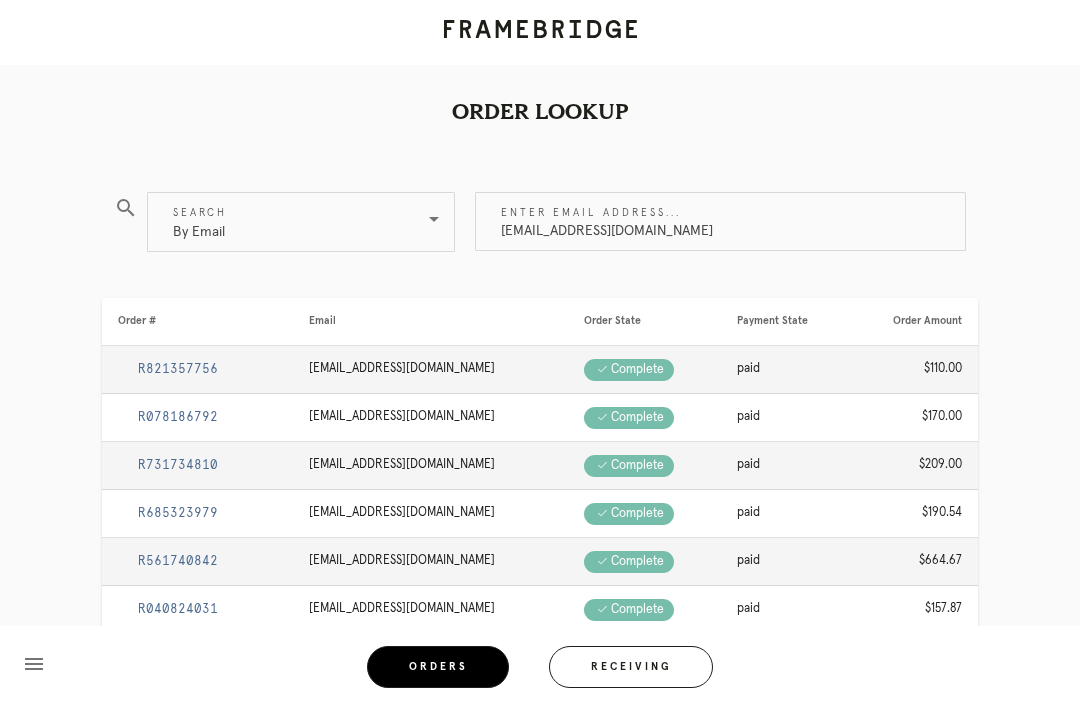 click on "R821357756" at bounding box center [178, 369] 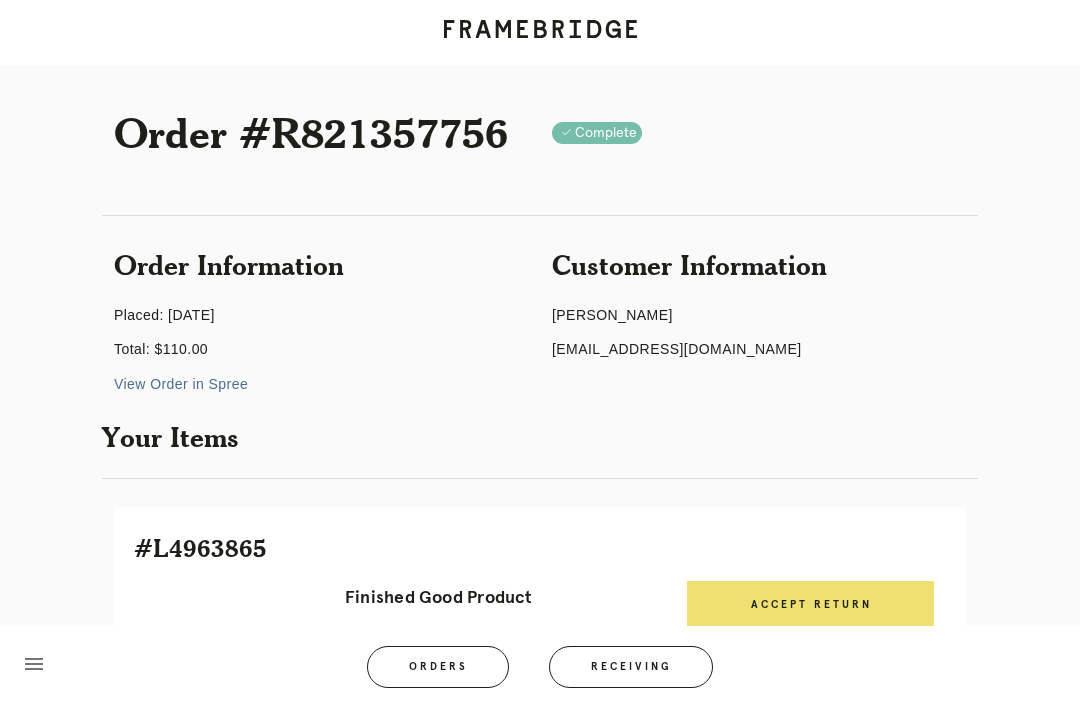 scroll, scrollTop: 0, scrollLeft: 0, axis: both 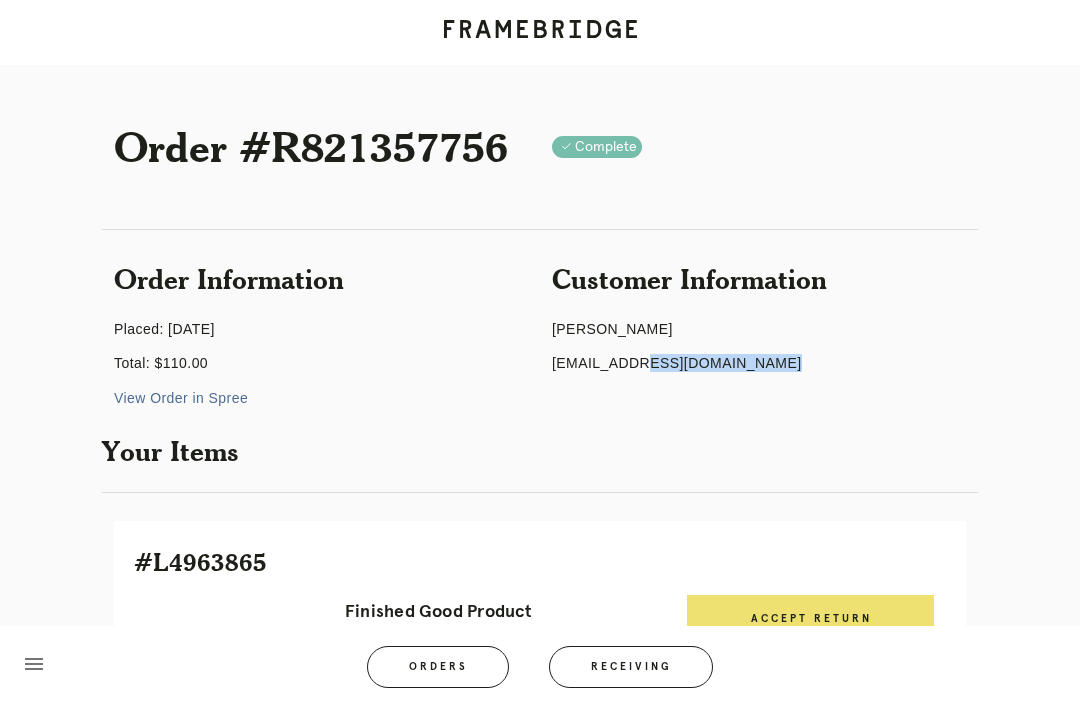 click on "Receiving" at bounding box center [631, 667] 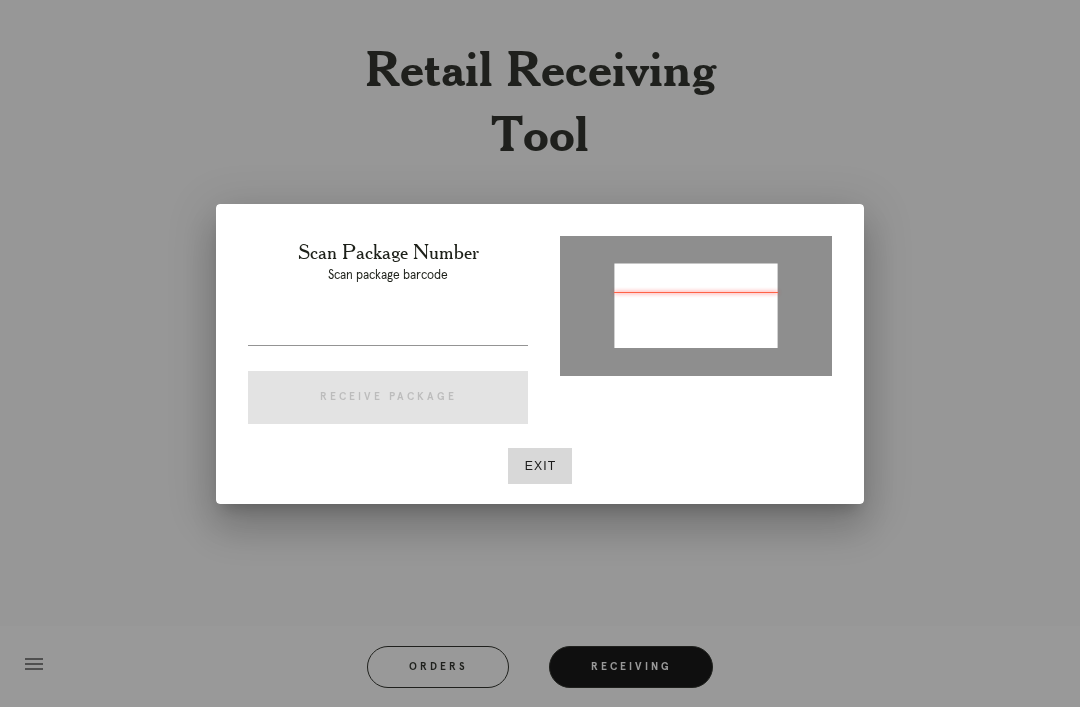 click on "Exit" at bounding box center (540, 466) 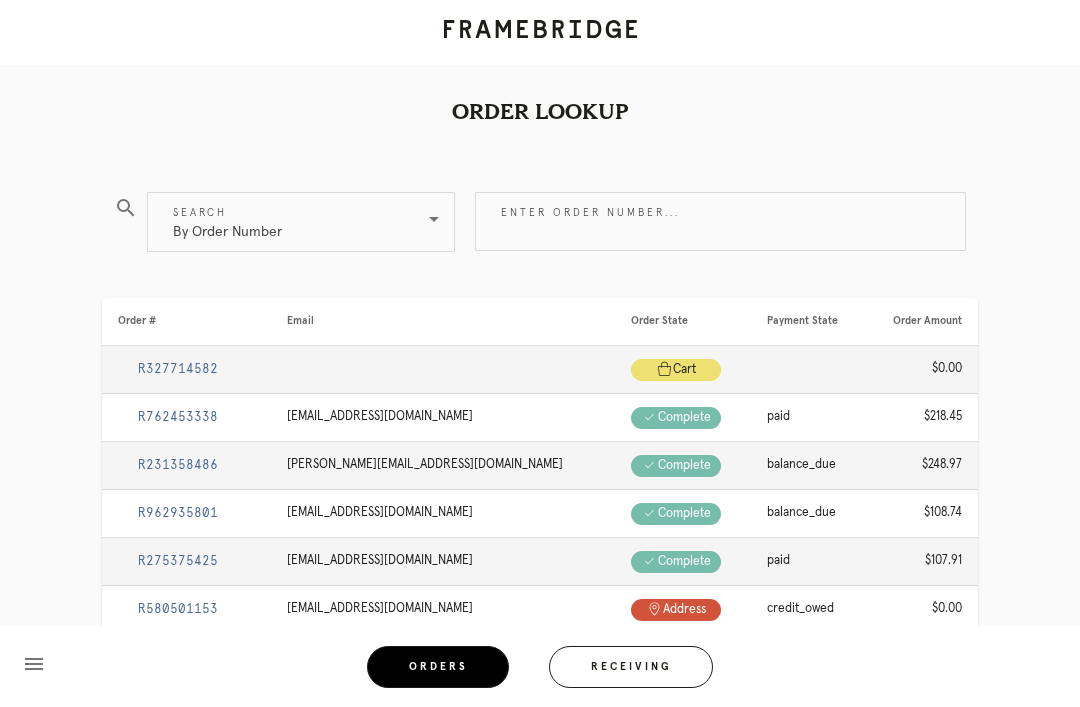 click on "Enter order number..." at bounding box center [720, 221] 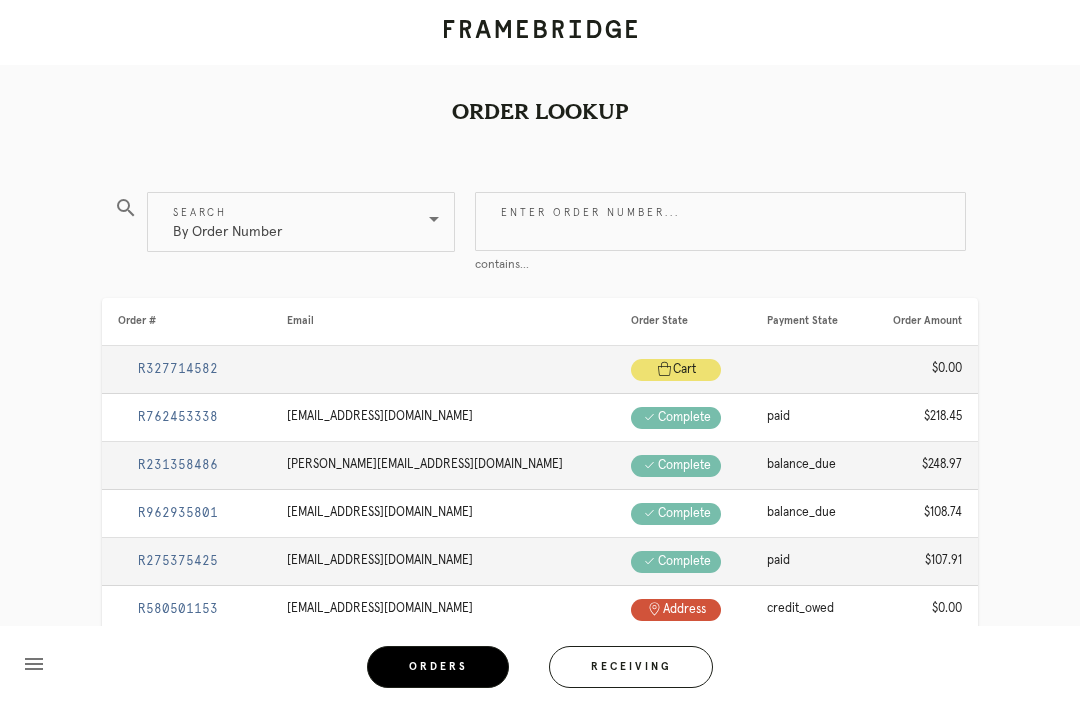 click on "By Order Number" at bounding box center (287, 222) 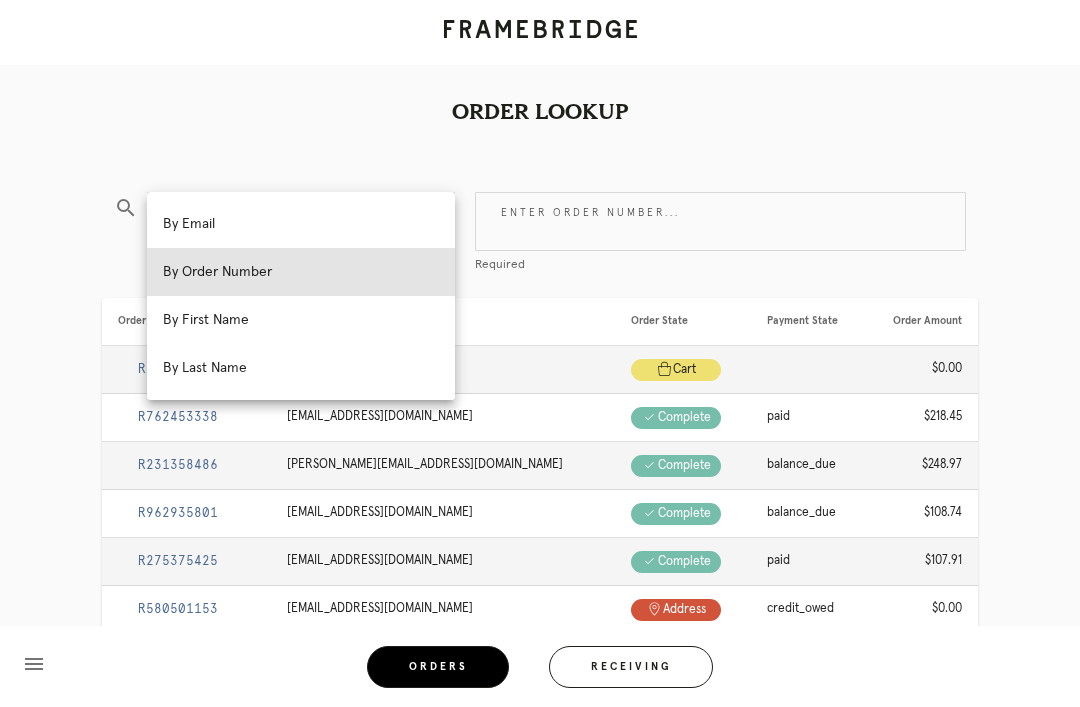 click on "By Email" at bounding box center [301, 224] 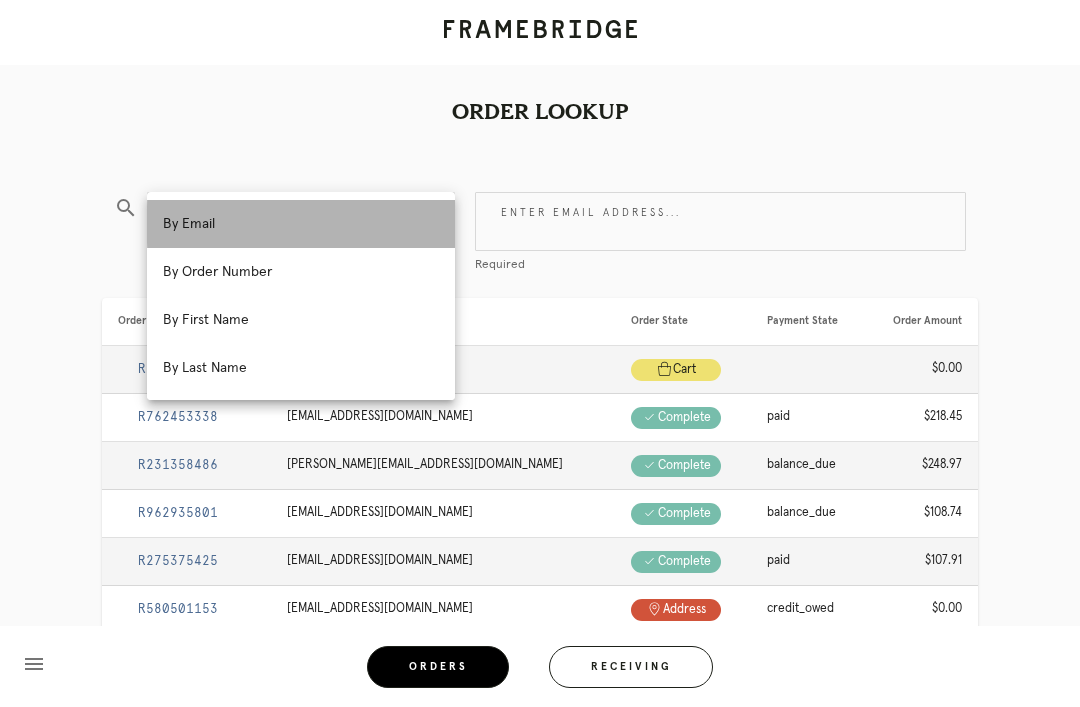 click on "Enter email address..." at bounding box center [720, 221] 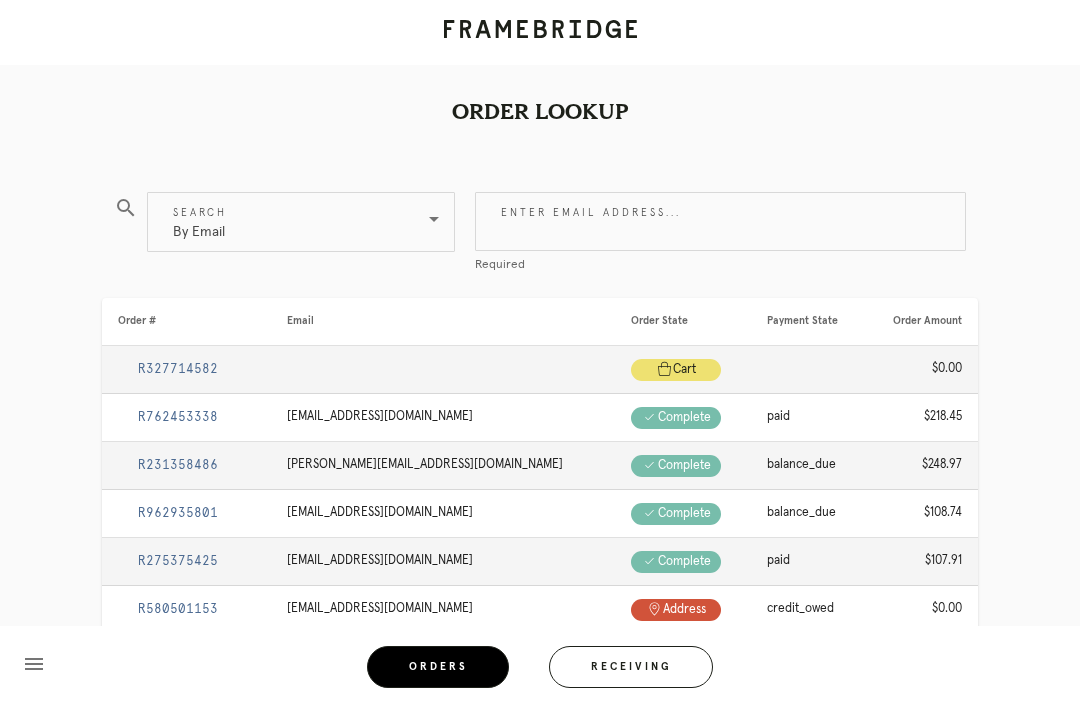click on "Enter email address..." at bounding box center (720, 221) 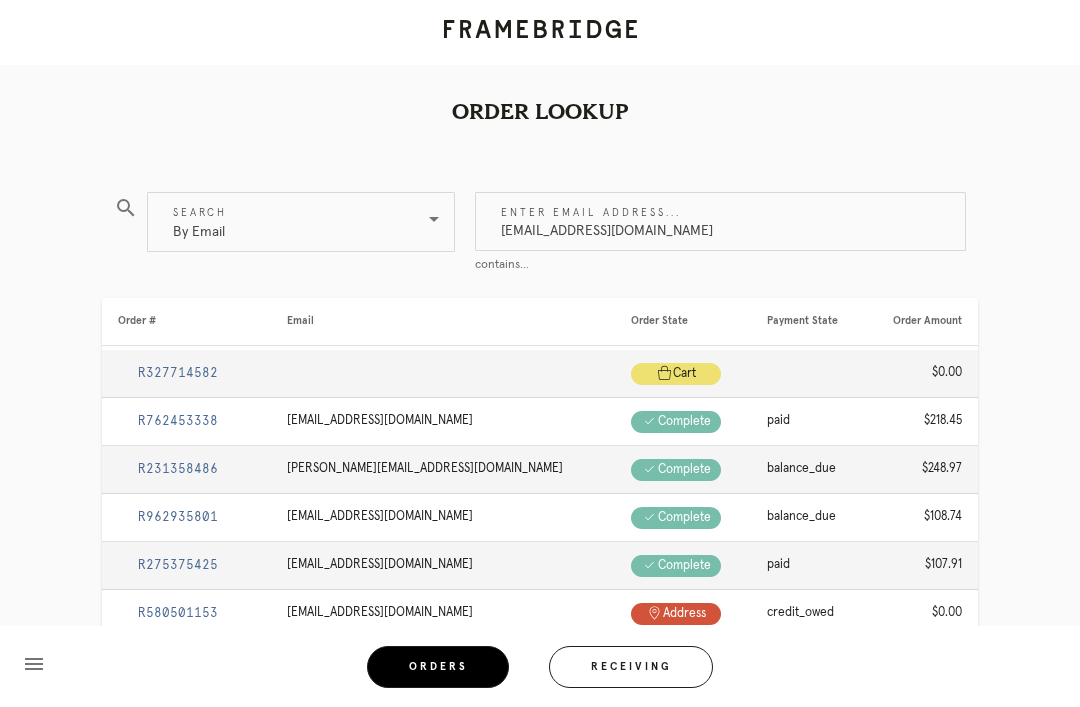 type on "[EMAIL_ADDRESS][DOMAIN_NAME]" 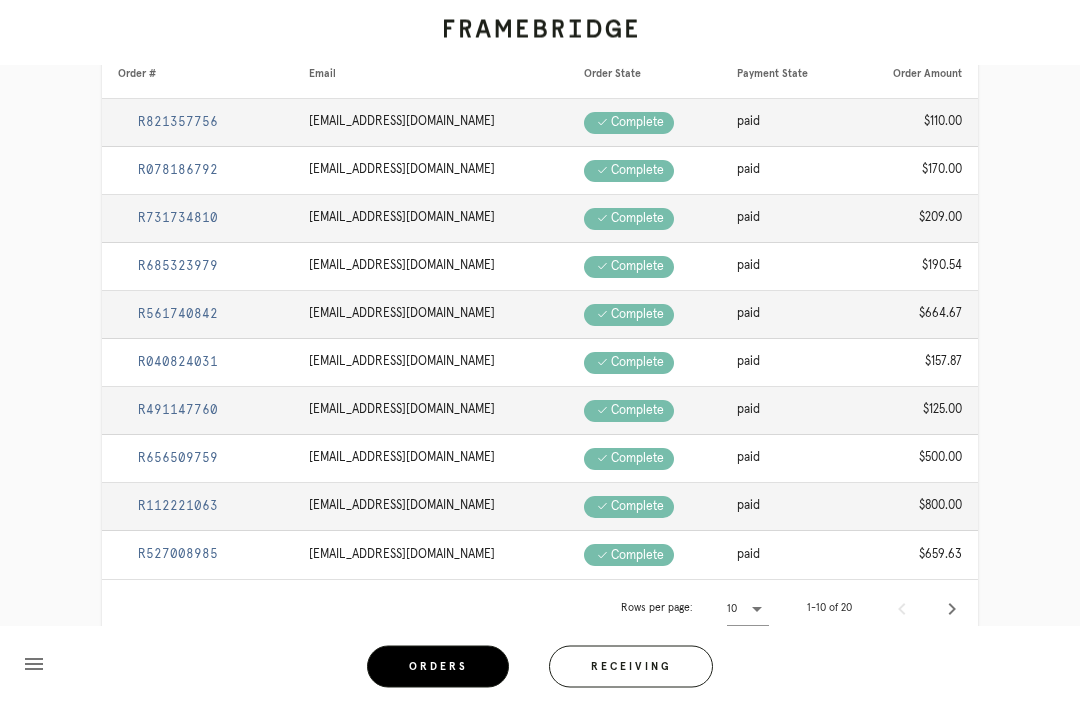 scroll, scrollTop: 247, scrollLeft: 0, axis: vertical 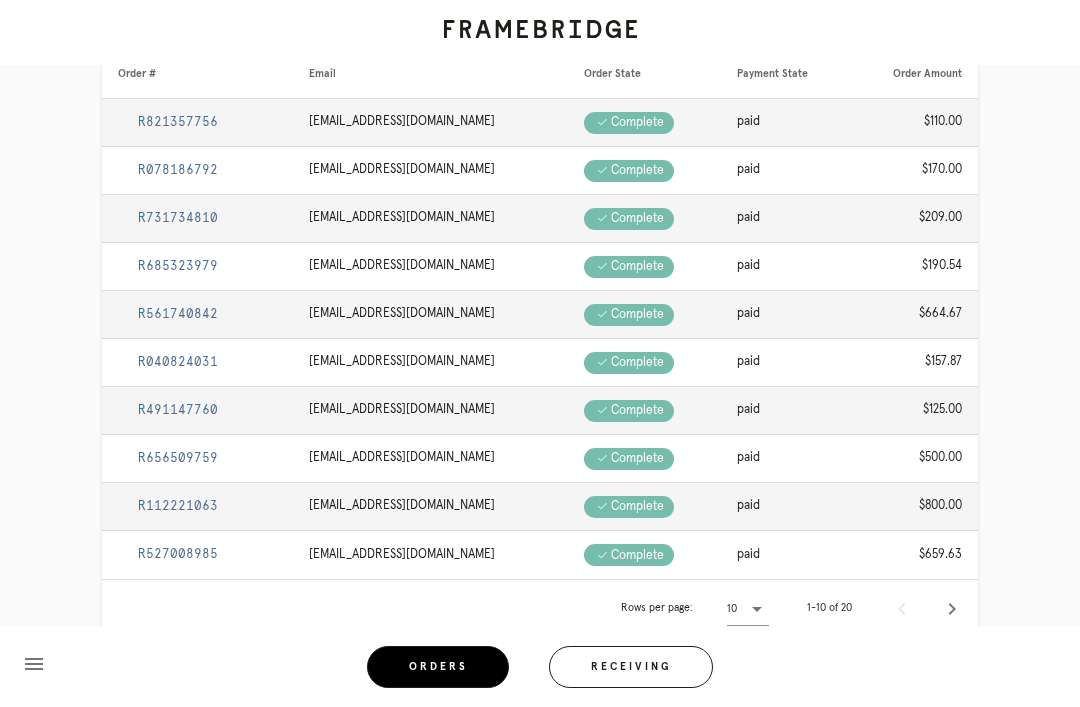 click on "R078186792" at bounding box center (178, 170) 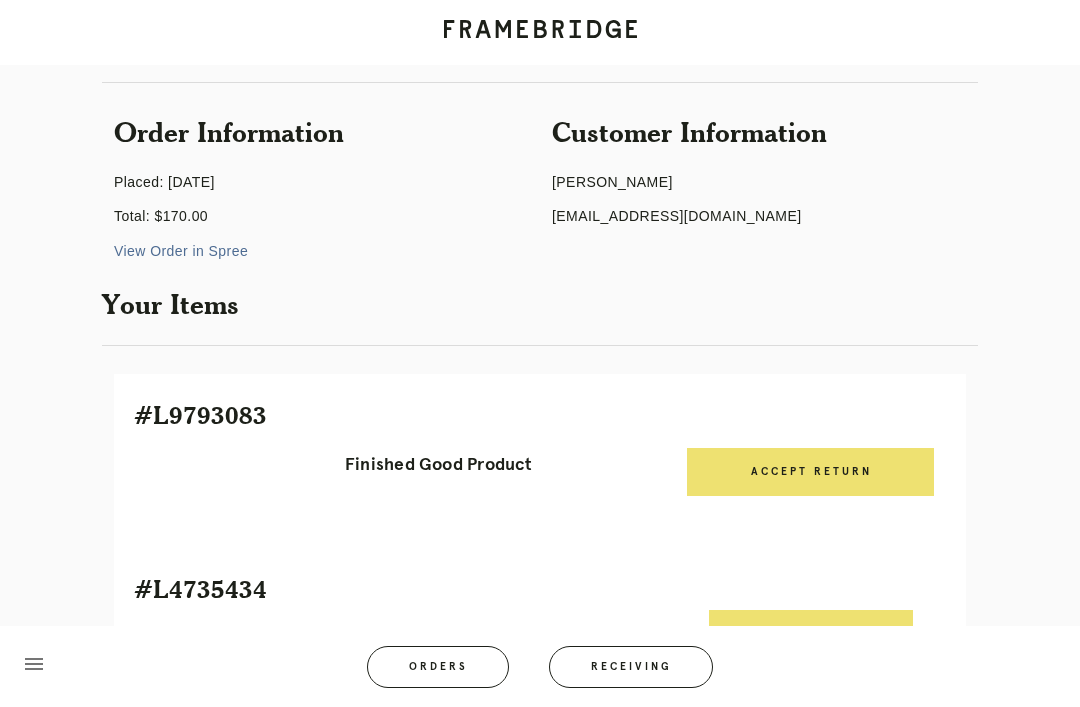 scroll, scrollTop: 76, scrollLeft: 0, axis: vertical 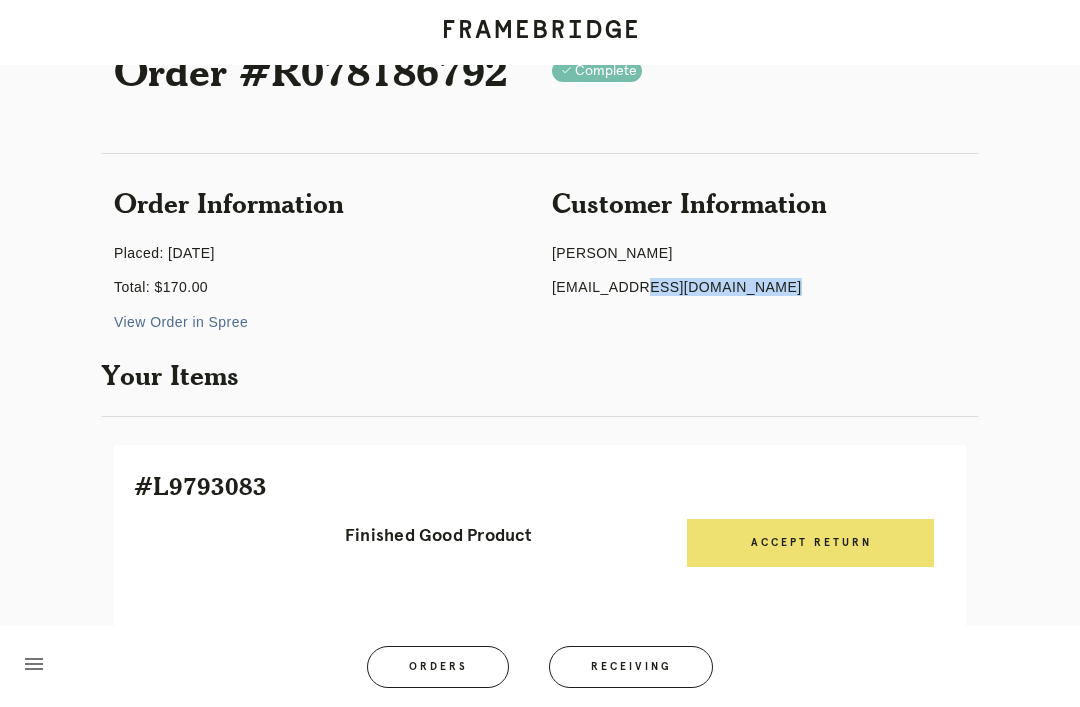 click on "Receiving" at bounding box center [631, 667] 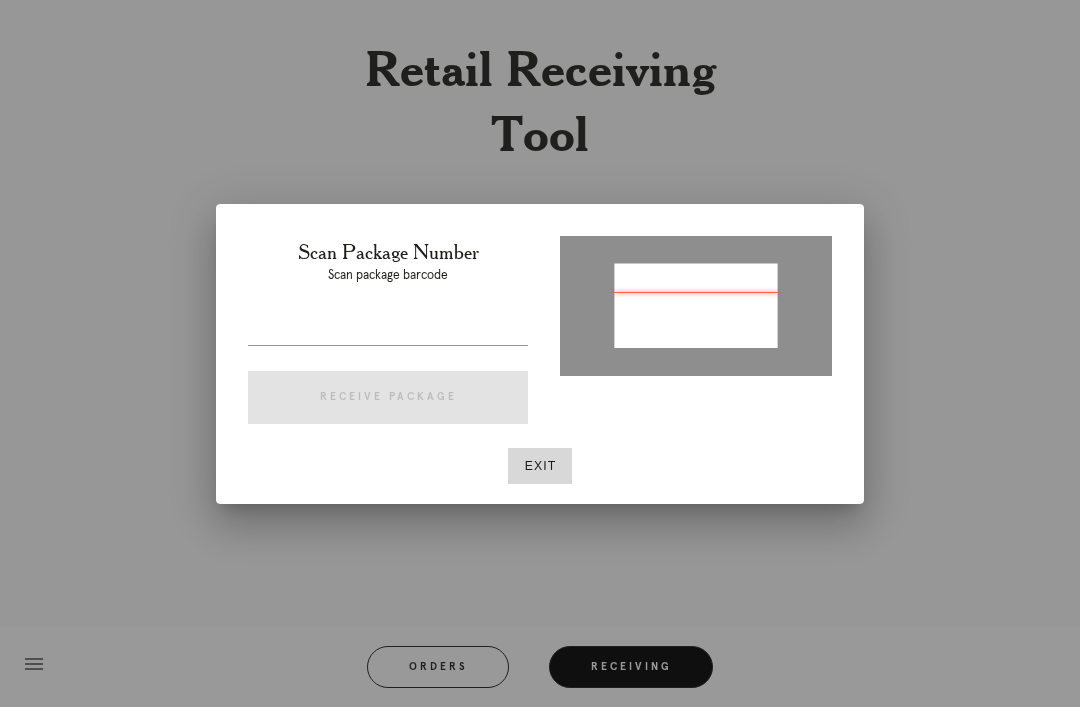 click on "Exit" at bounding box center [540, 466] 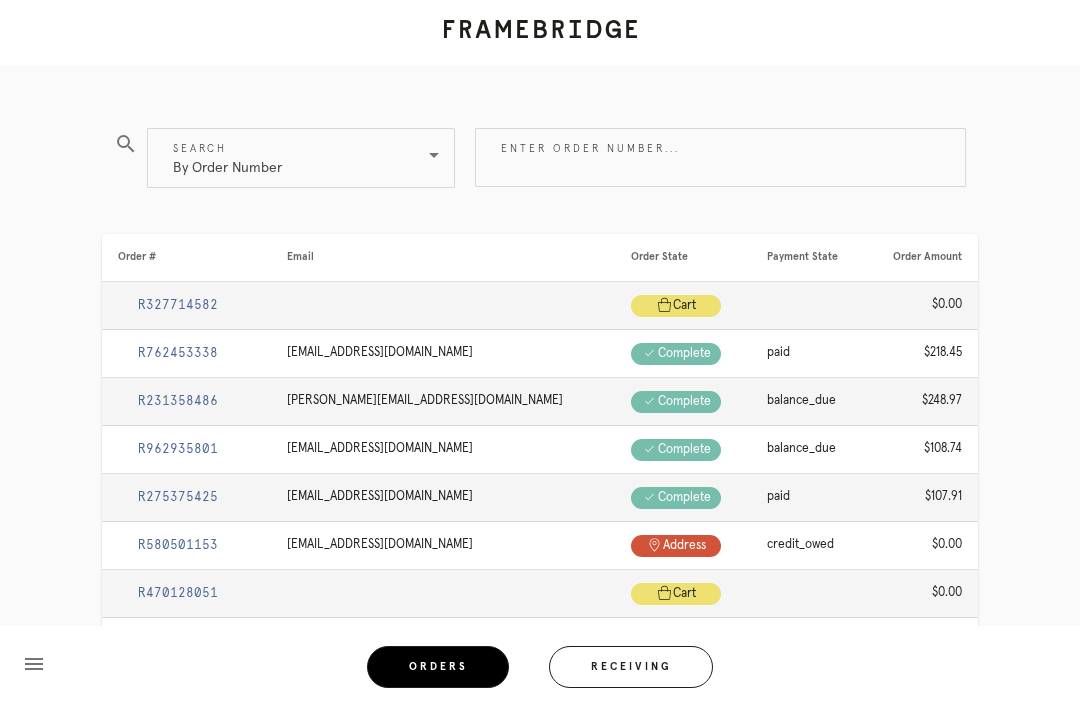 click at bounding box center [434, 155] 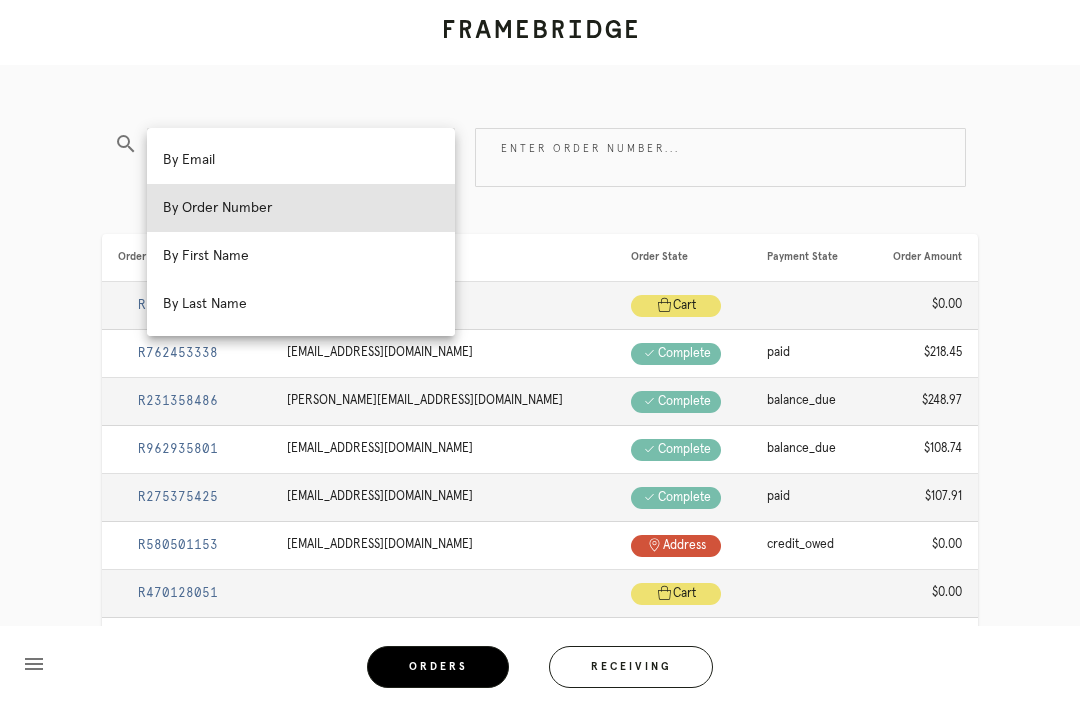 click on "By Order Number" at bounding box center (301, 208) 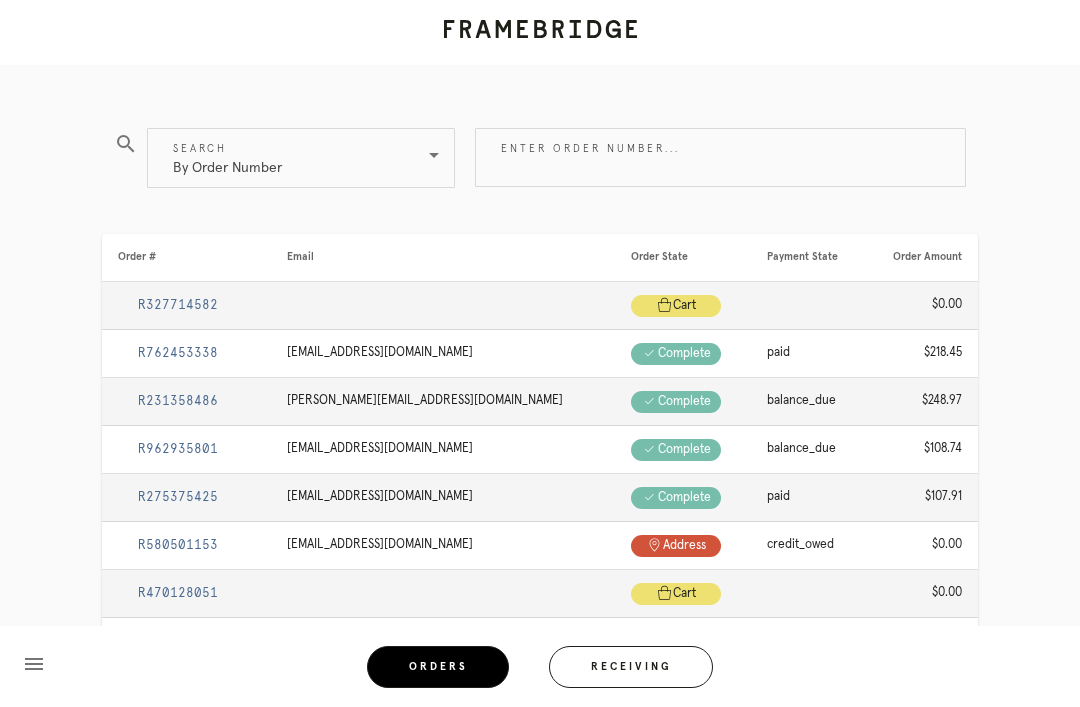 click on "Enter order number..." at bounding box center [720, 157] 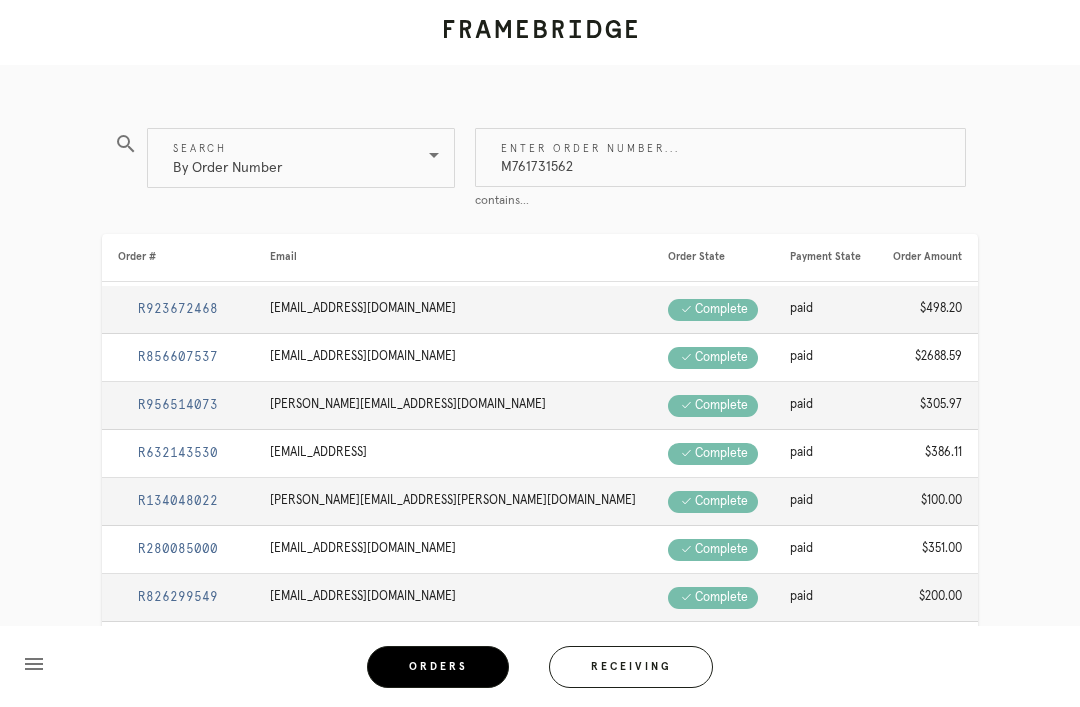 type on "M761731562" 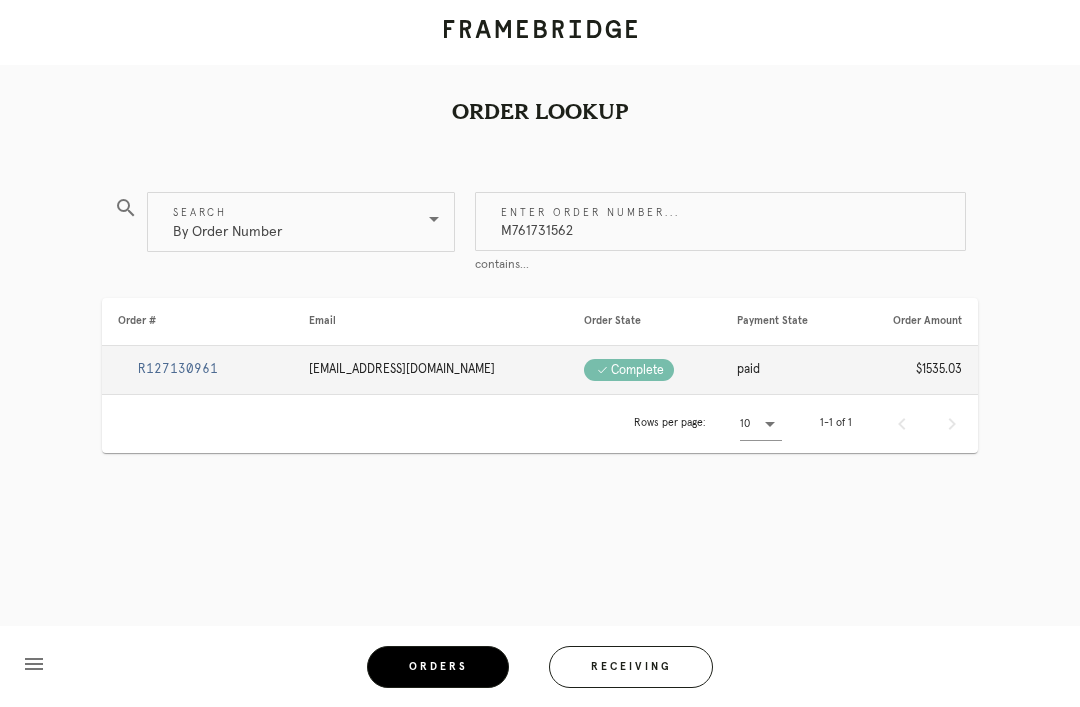 click on "R127130961" at bounding box center [178, 369] 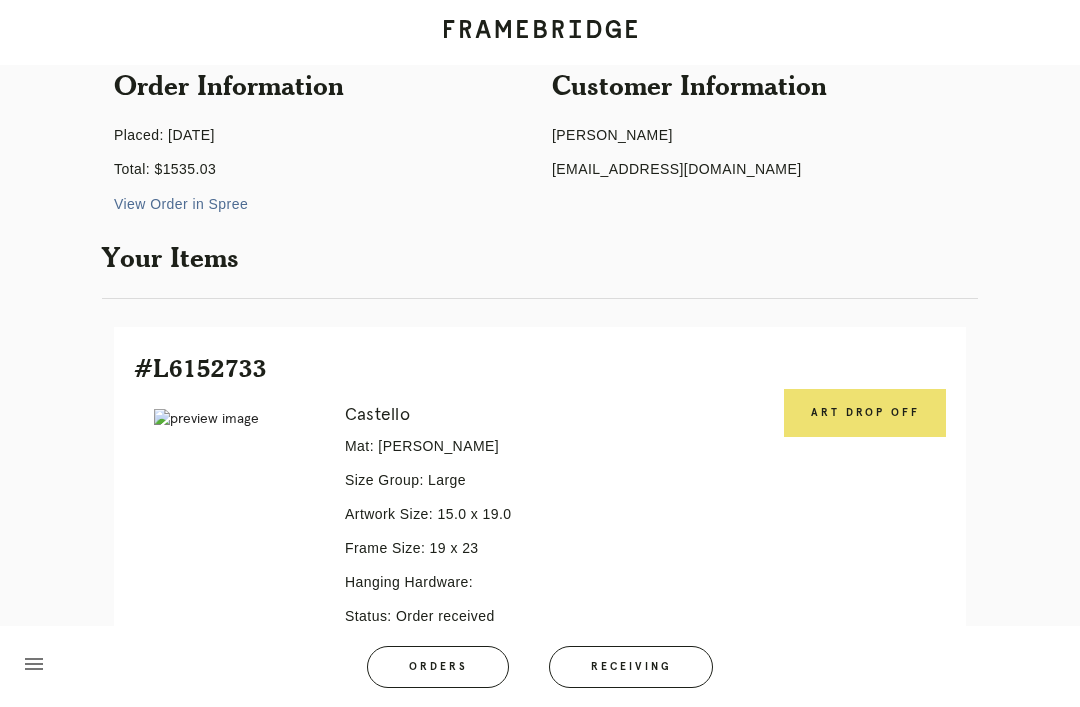 scroll, scrollTop: 198, scrollLeft: 0, axis: vertical 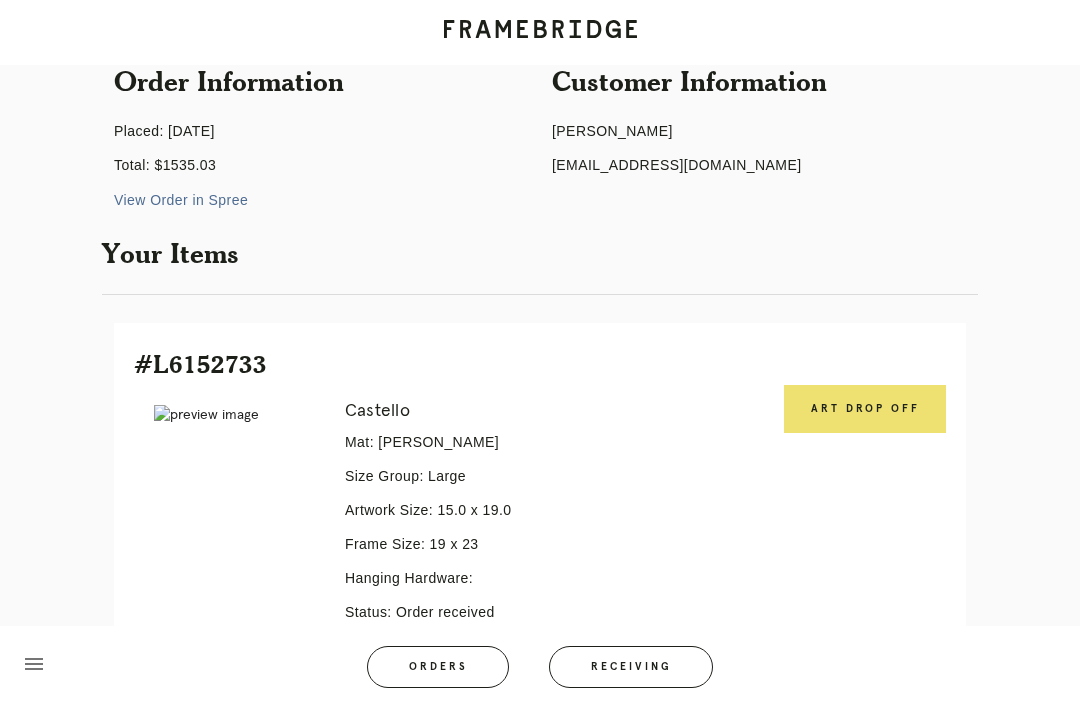 click on "Art drop off" at bounding box center [865, 409] 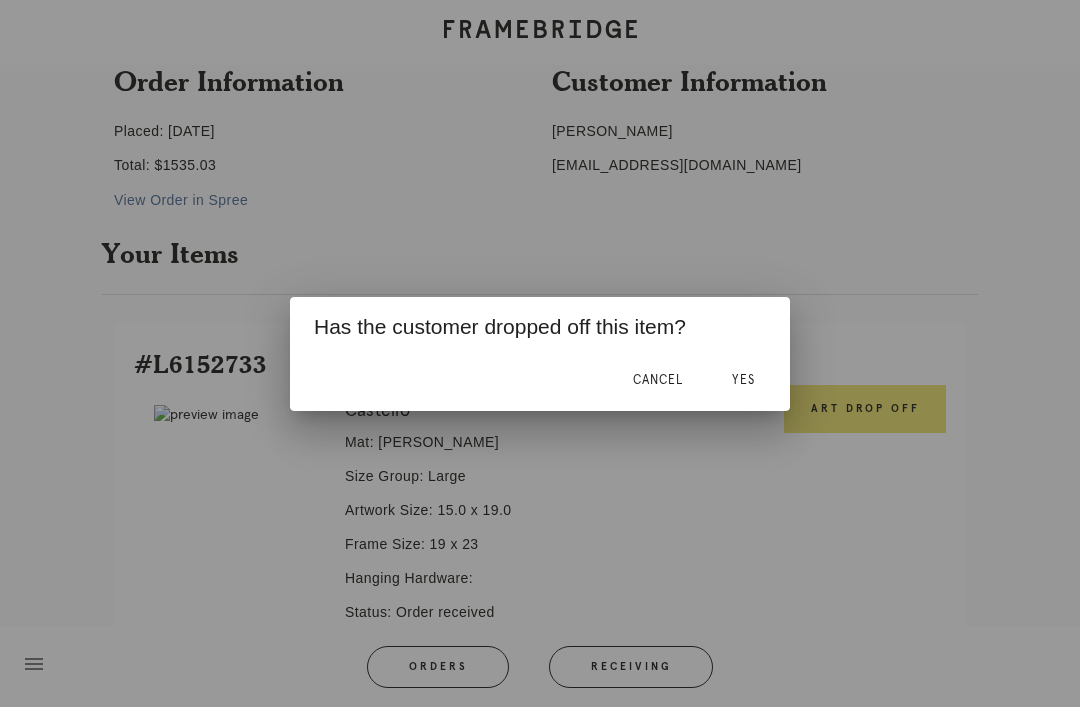 click on "Yes" at bounding box center (743, 380) 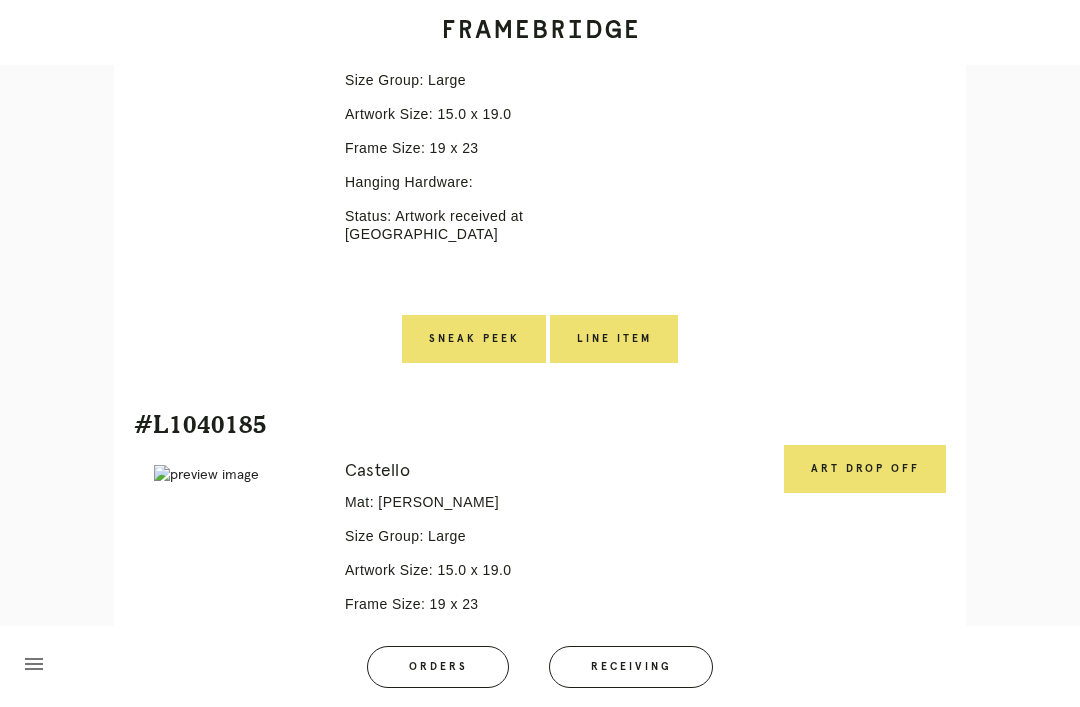 scroll, scrollTop: 618, scrollLeft: 0, axis: vertical 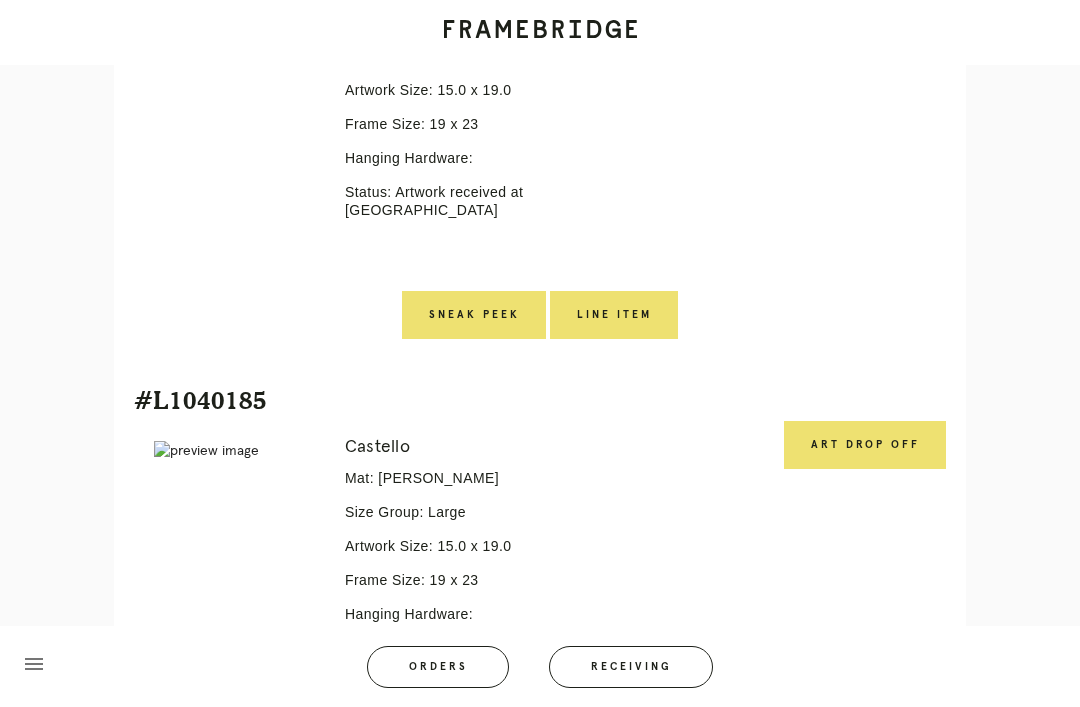click on "Art drop off" at bounding box center [865, 445] 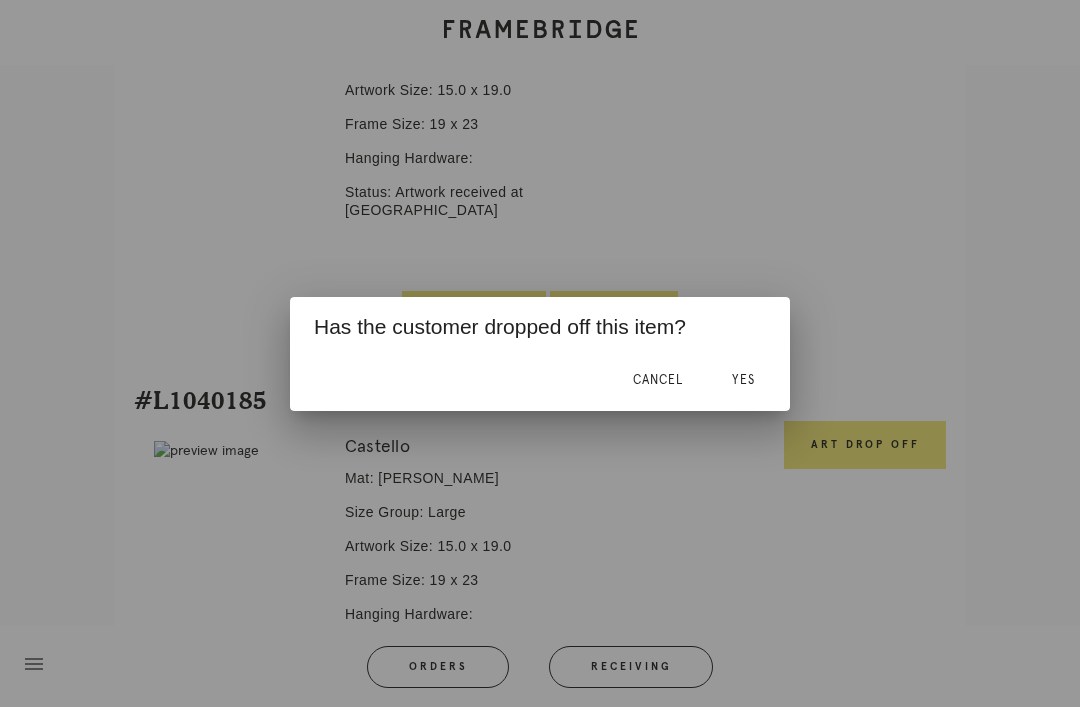 click on "Yes" at bounding box center (743, 380) 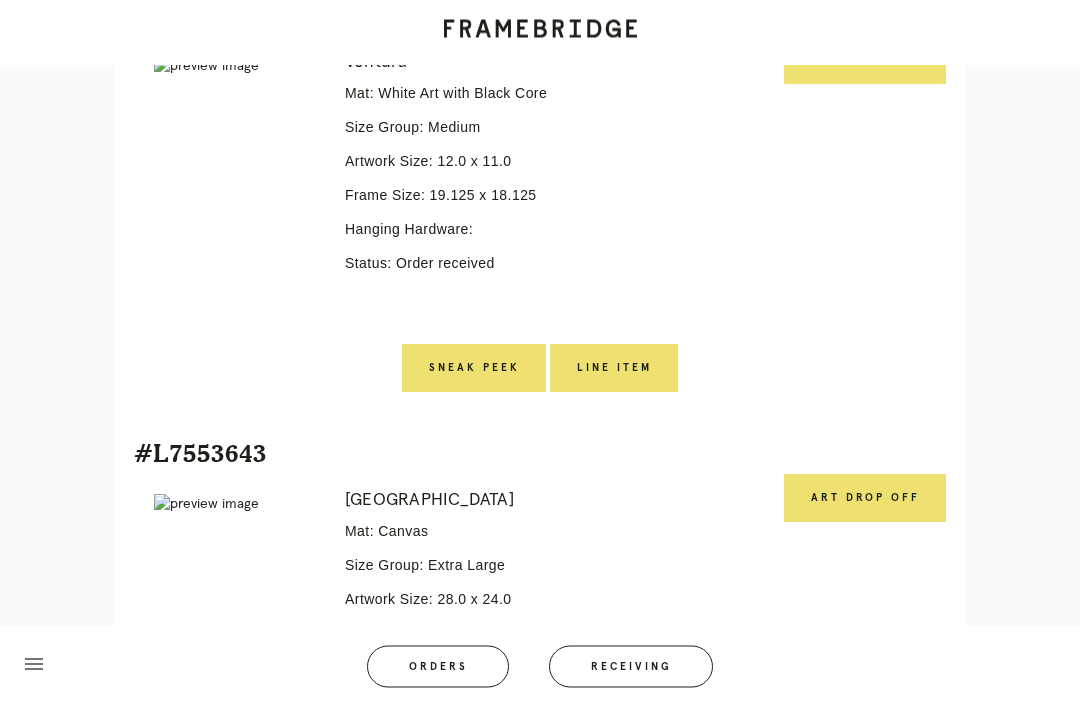 scroll, scrollTop: 2353, scrollLeft: 0, axis: vertical 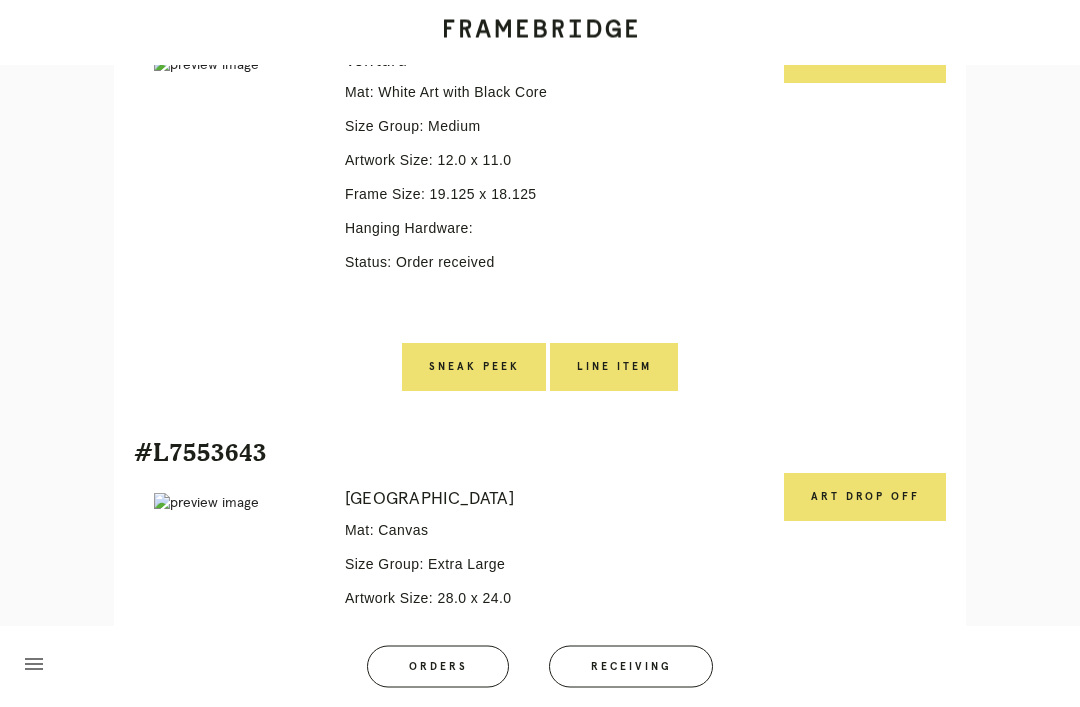 click on "Art drop off" at bounding box center [865, 498] 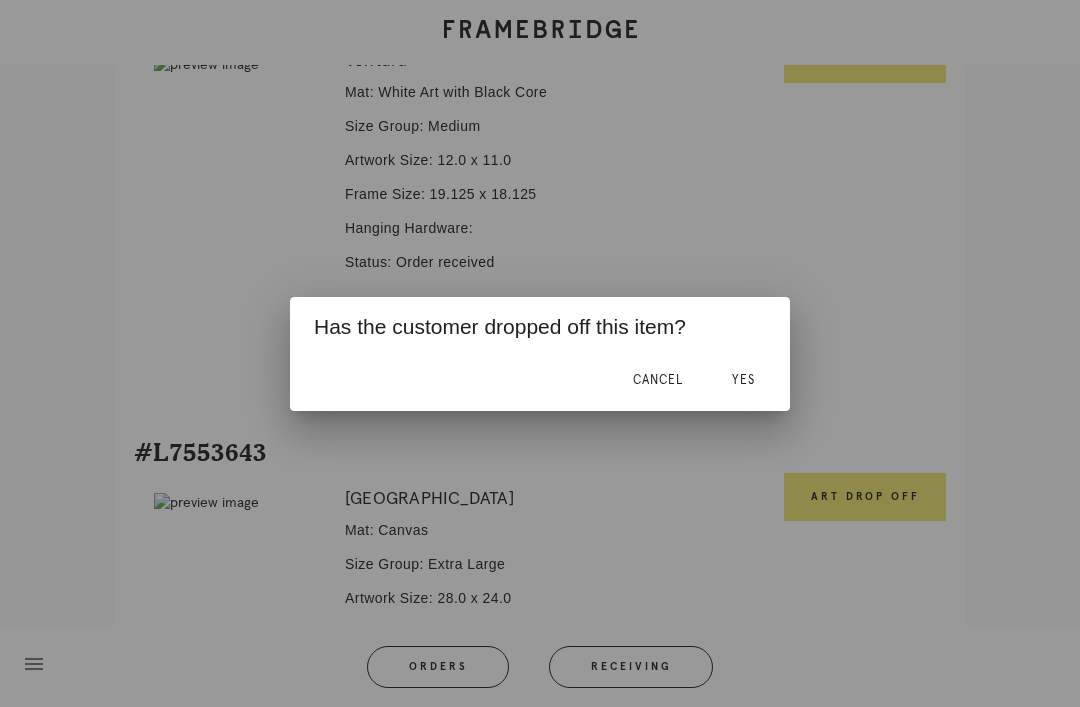 click on "Yes" at bounding box center [743, 380] 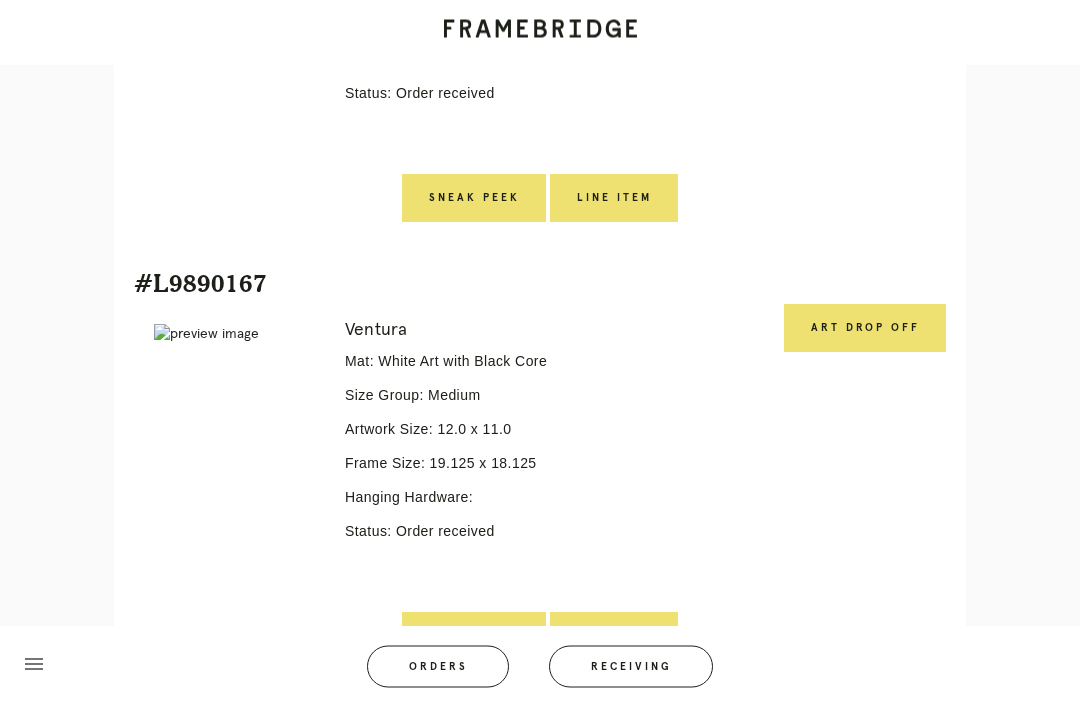 click on "Art drop off" at bounding box center [865, 329] 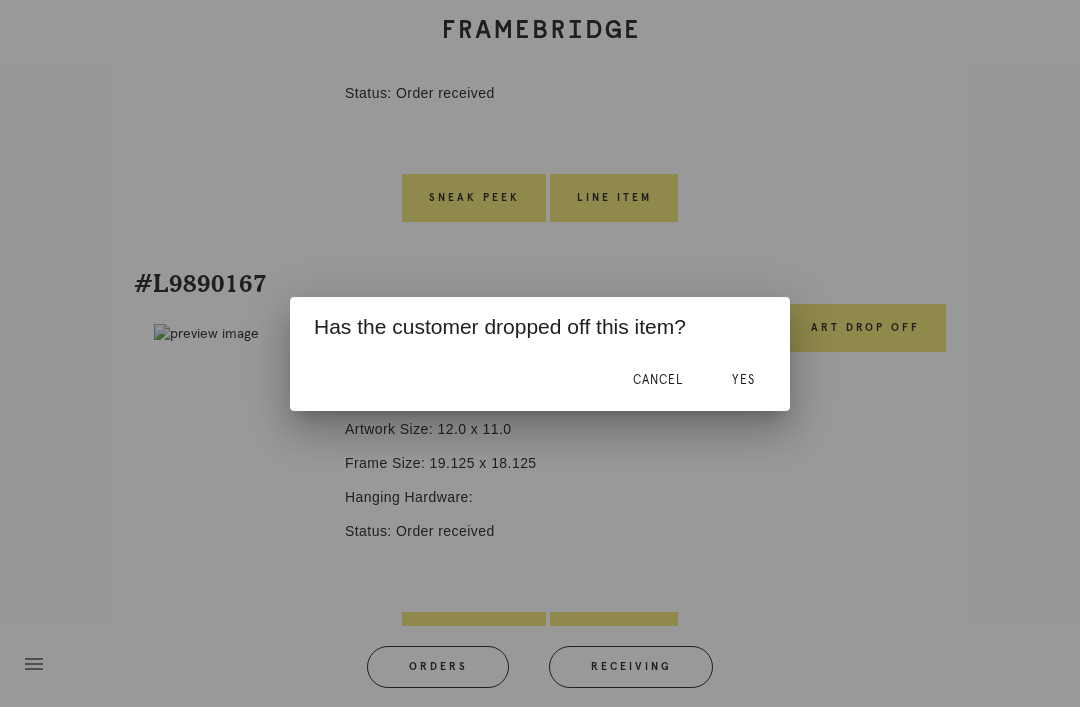 click on "Yes" at bounding box center [743, 380] 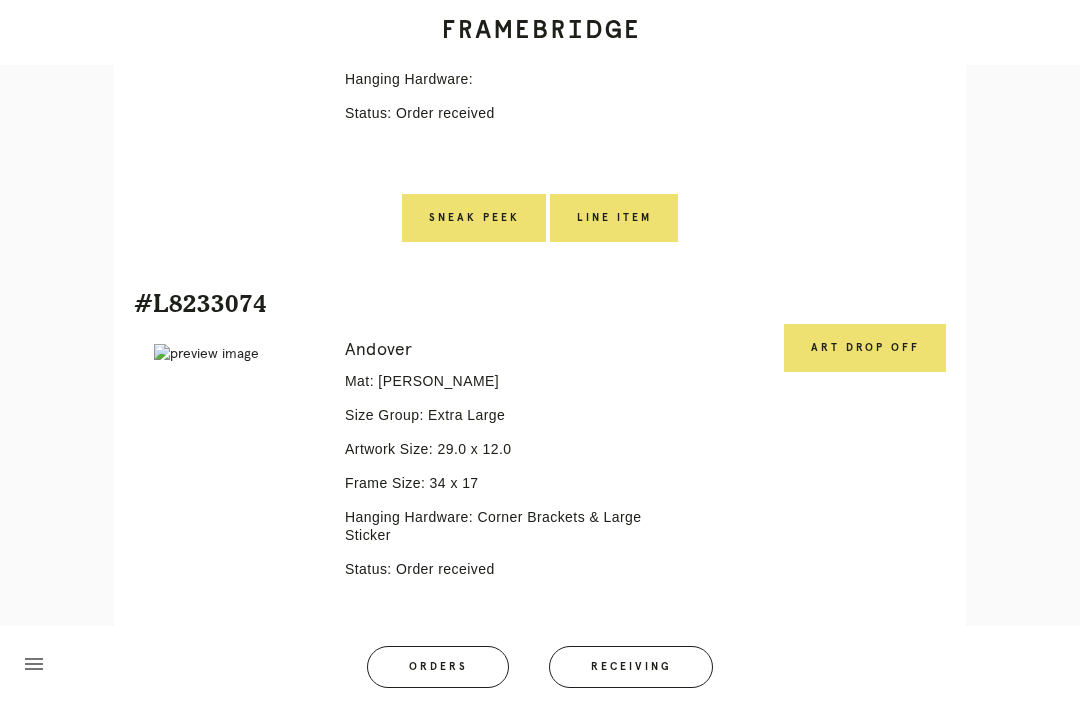 scroll, scrollTop: 1610, scrollLeft: 0, axis: vertical 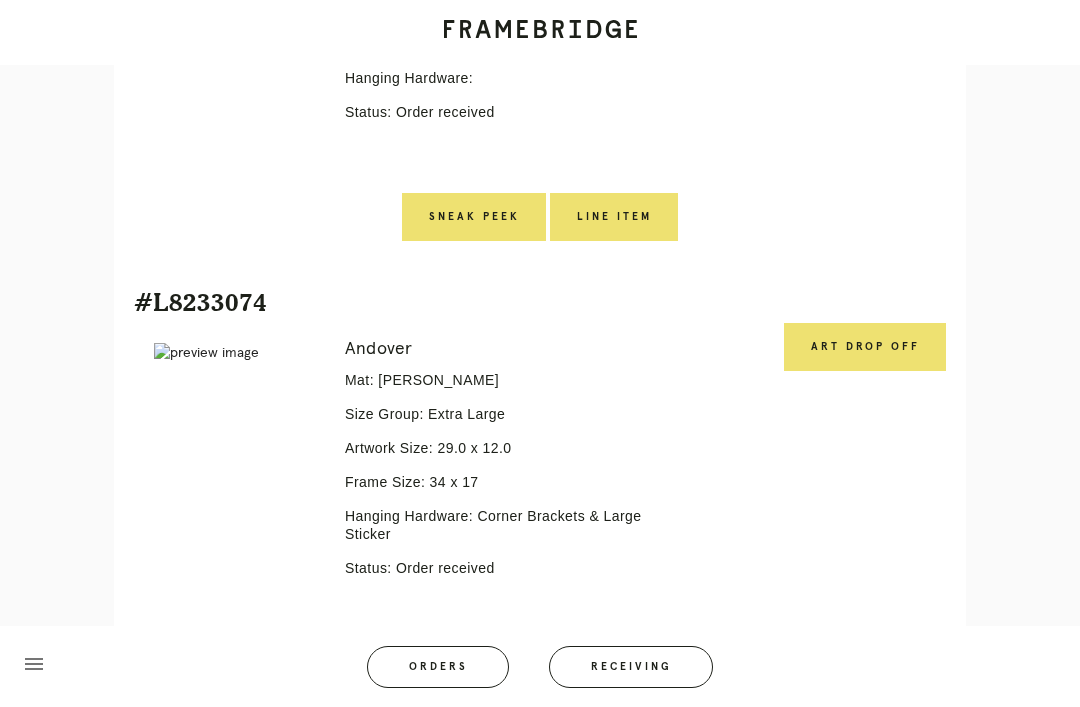 click on "Art drop off" at bounding box center [865, 347] 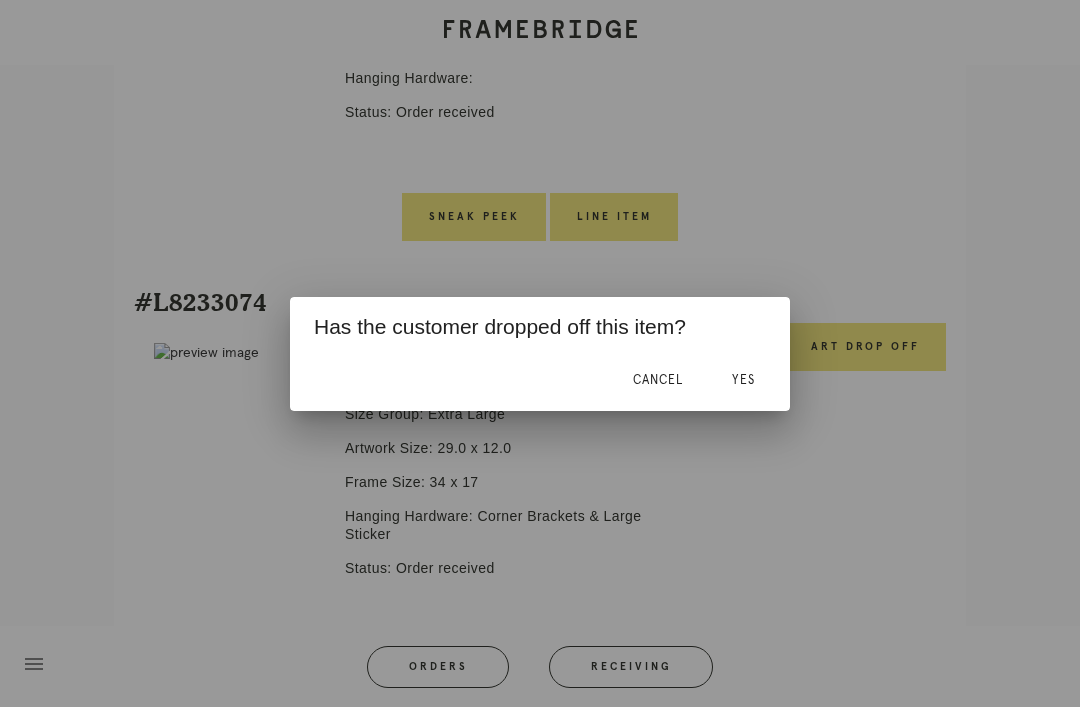 click on "Yes" at bounding box center [743, 381] 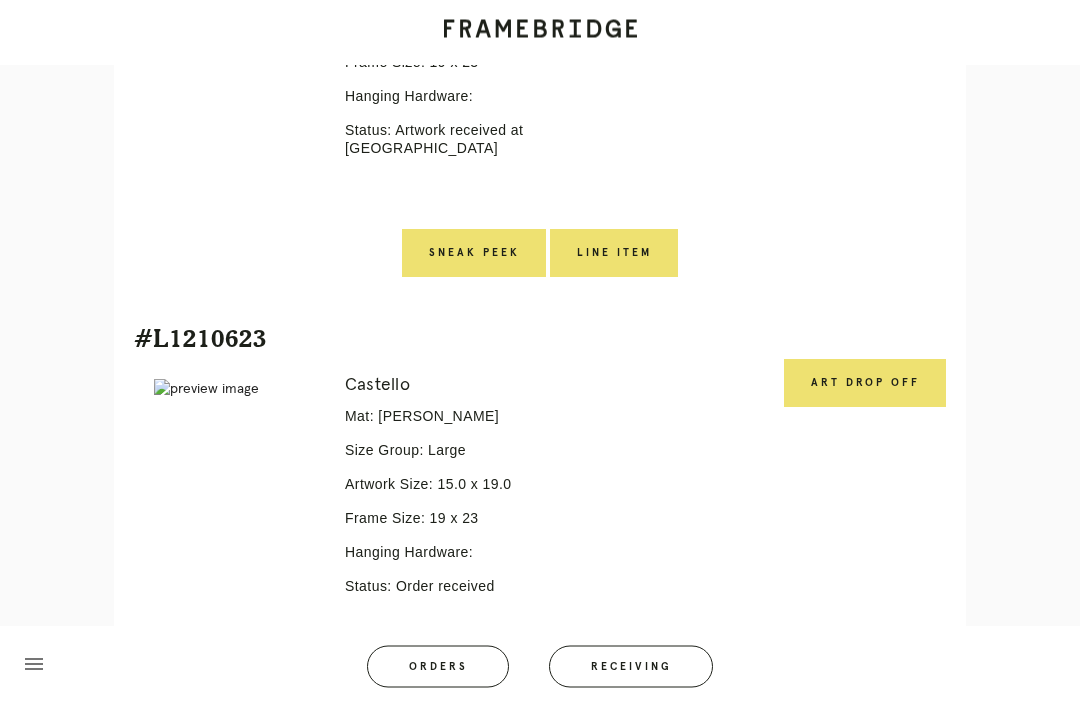click on "Art drop off" at bounding box center [865, 384] 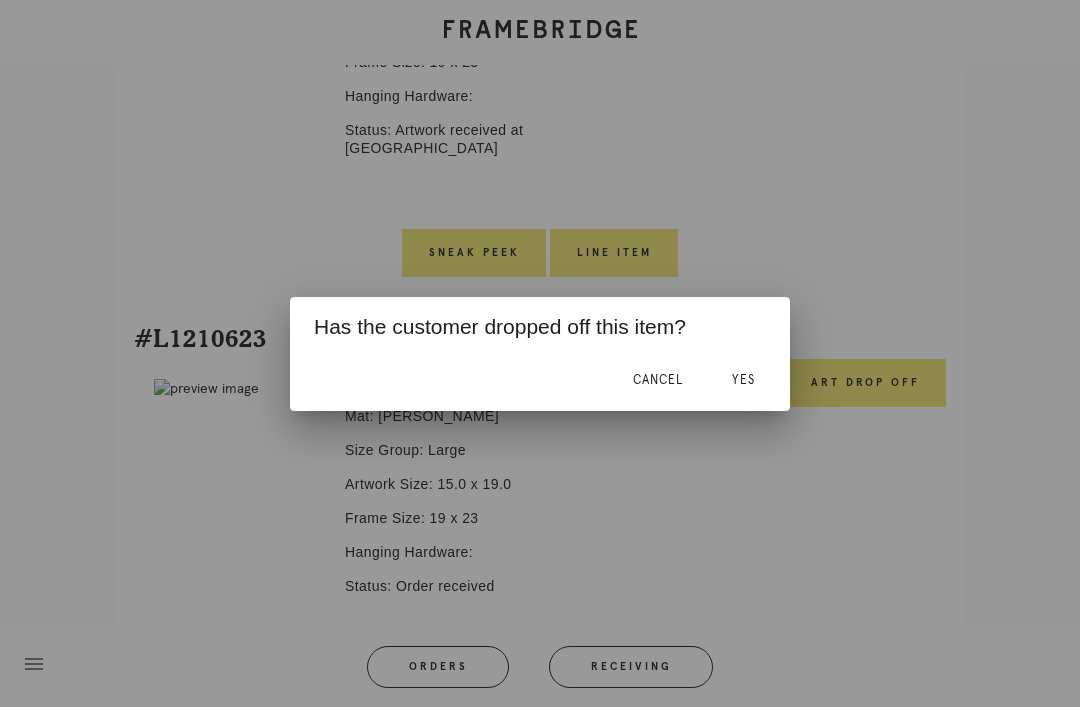 click on "Yes" at bounding box center (743, 381) 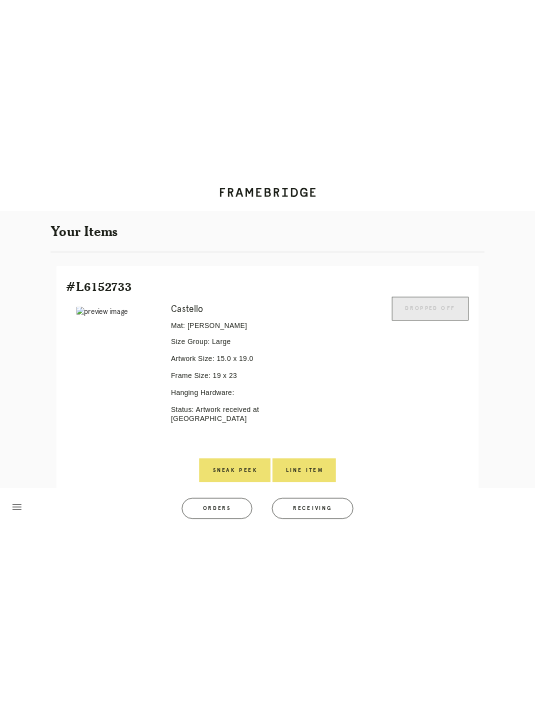 scroll, scrollTop: 0, scrollLeft: 0, axis: both 